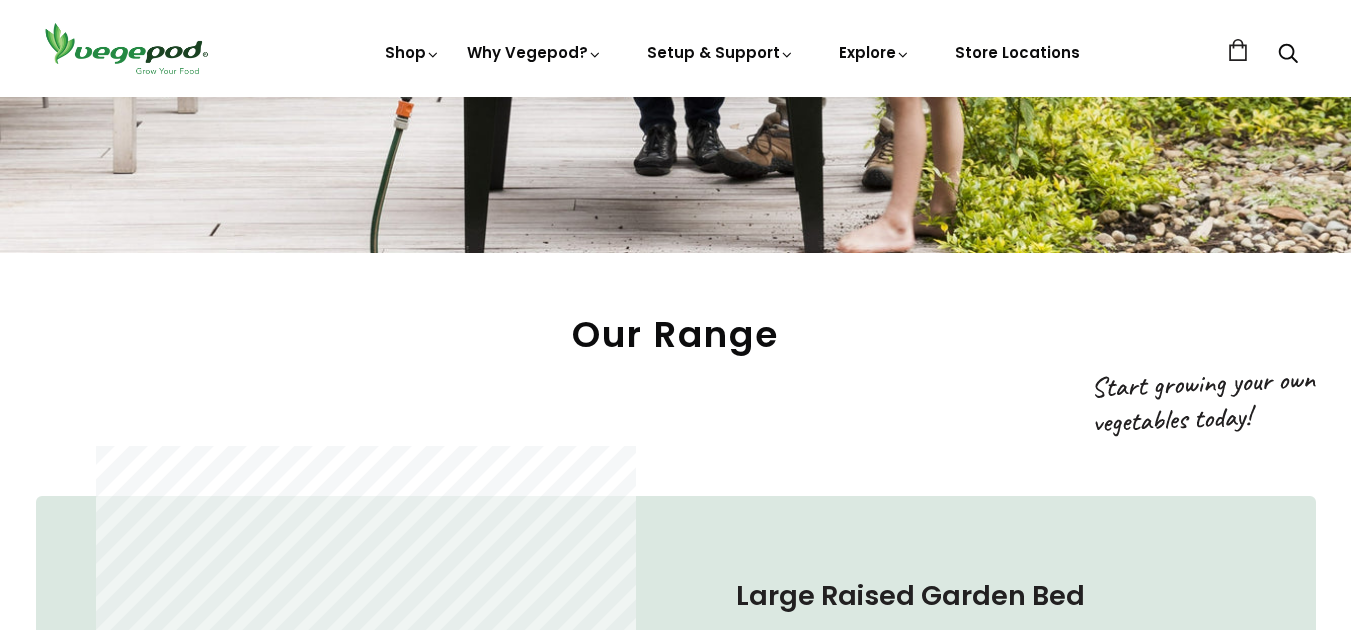 scroll, scrollTop: 900, scrollLeft: 0, axis: vertical 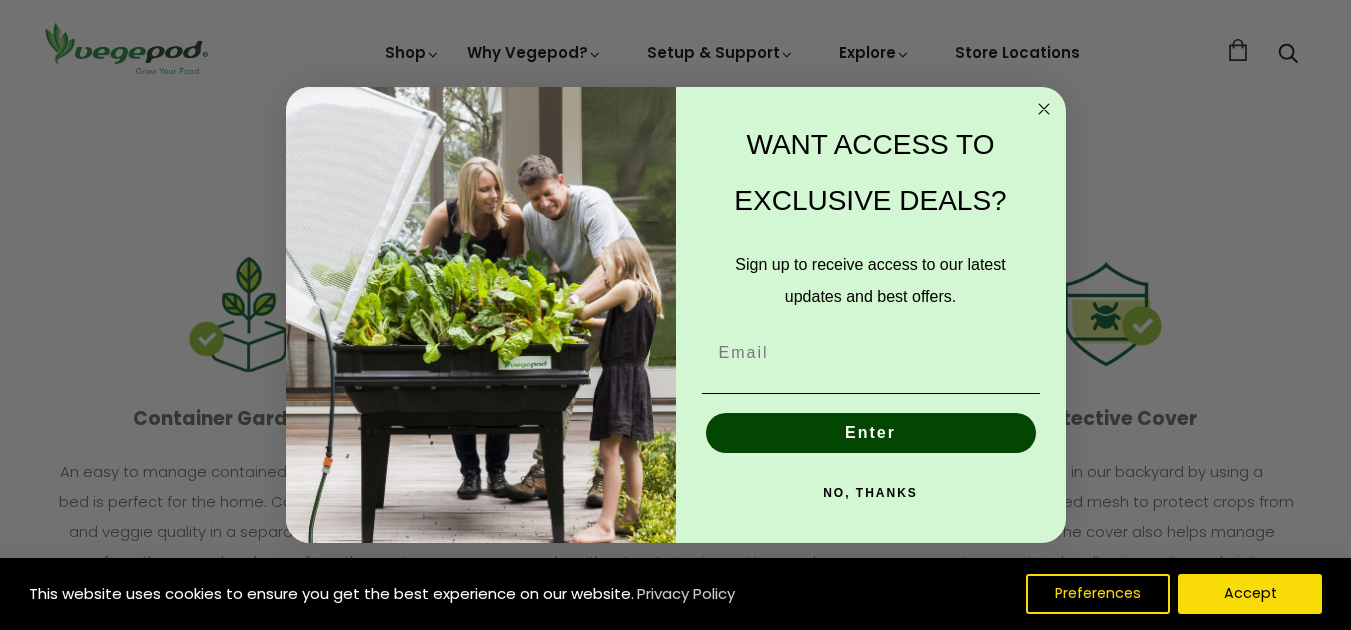 click on "Close dialog" 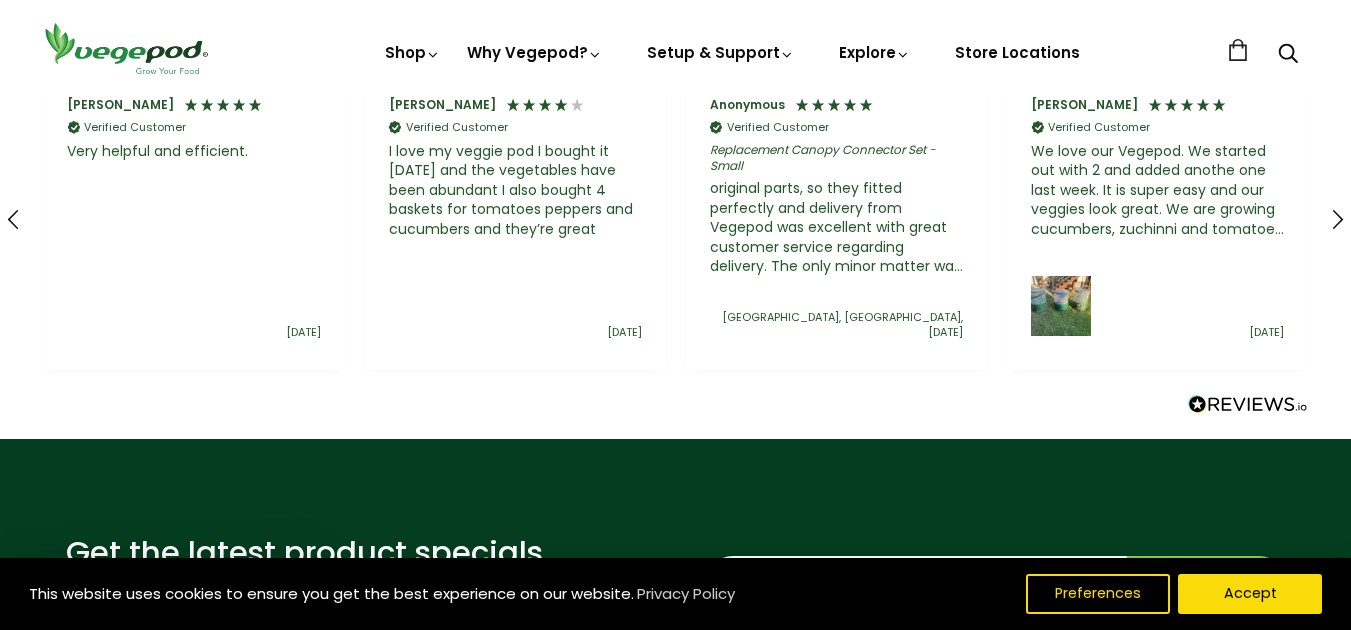 scroll, scrollTop: 4300, scrollLeft: 0, axis: vertical 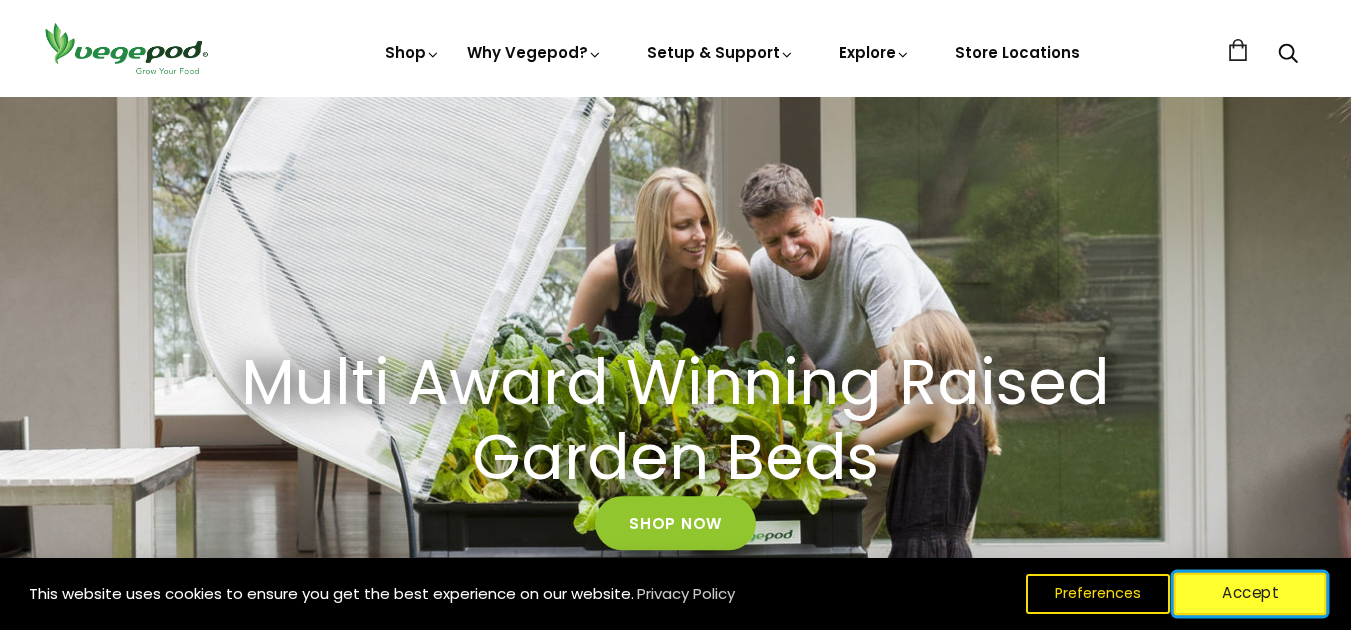 click on "Accept" at bounding box center (1250, 594) 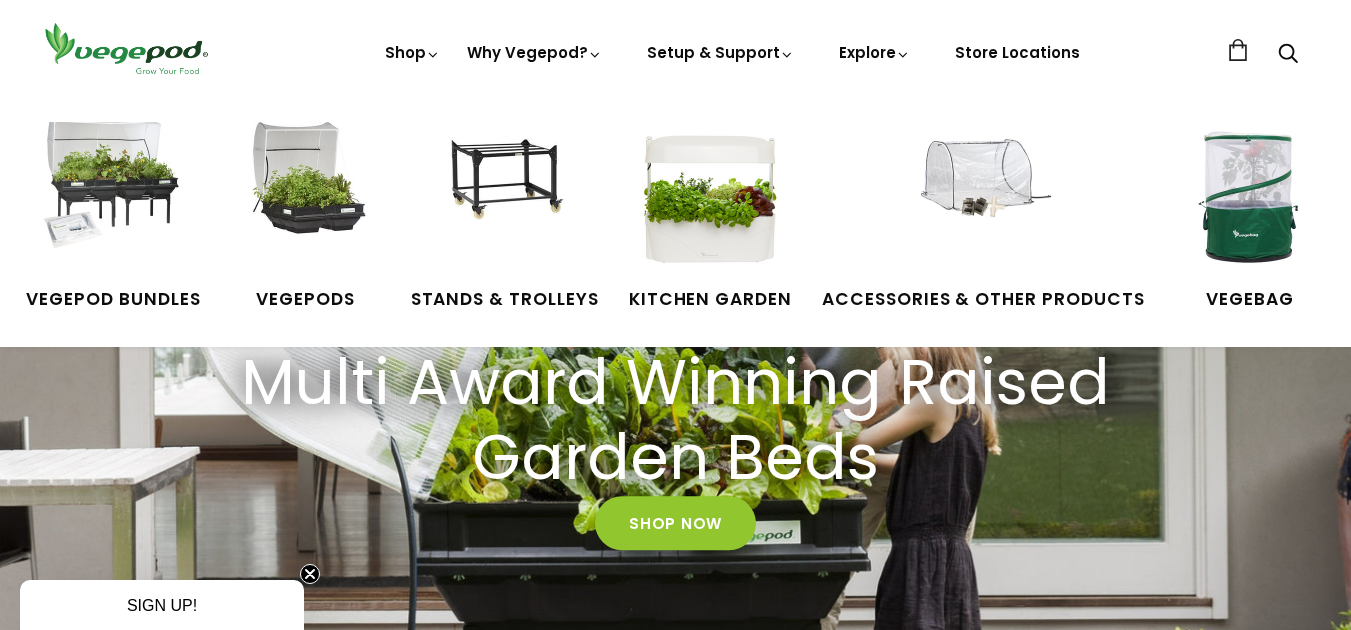 scroll, scrollTop: 0, scrollLeft: 1606, axis: horizontal 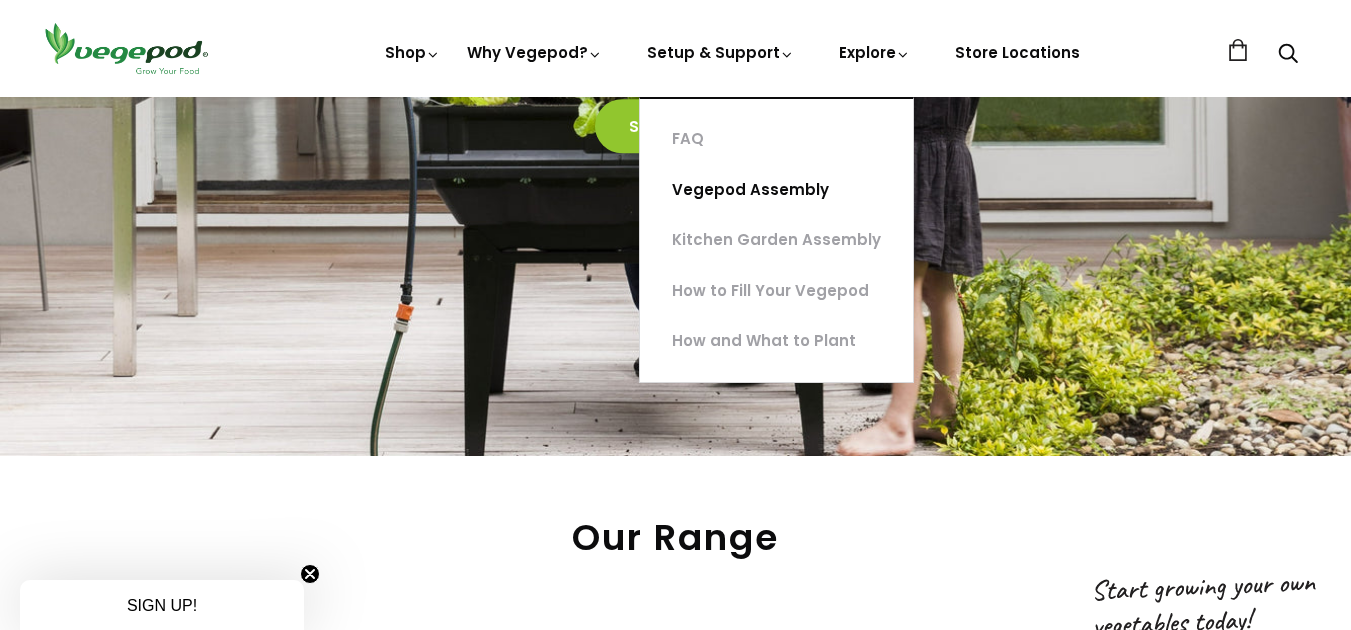 click on "Vegepod Assembly" at bounding box center (776, 190) 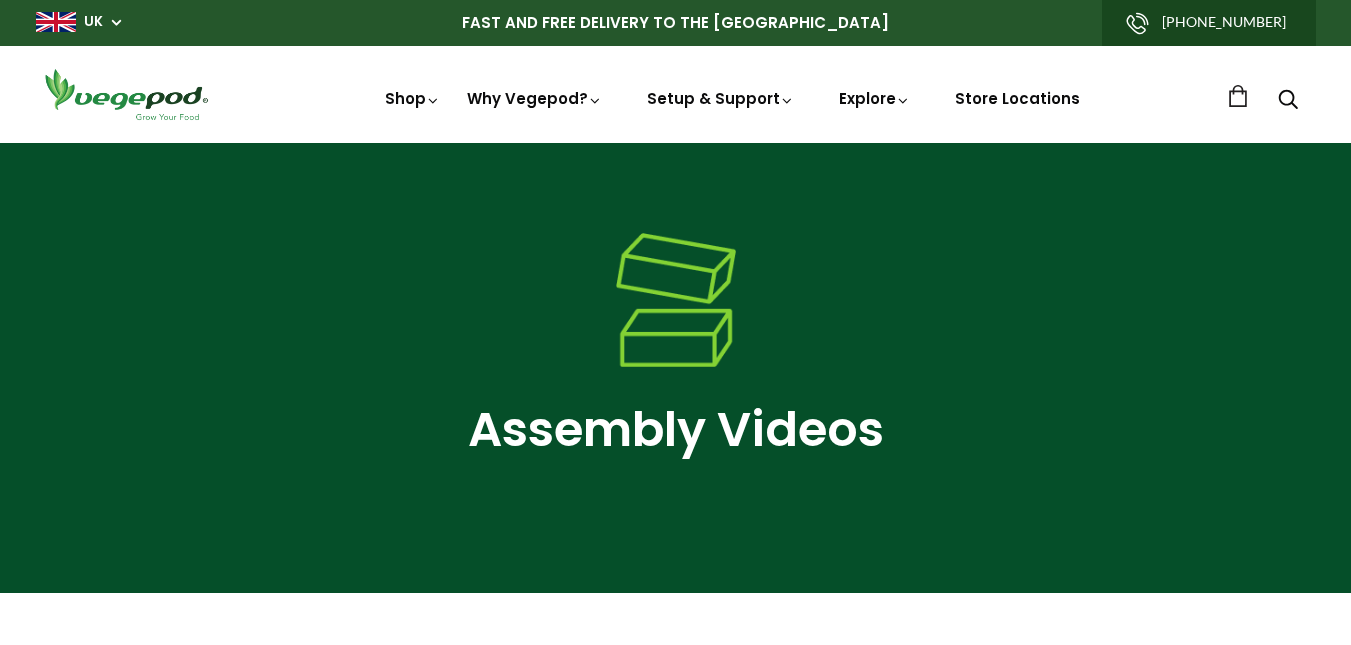 scroll, scrollTop: 1700, scrollLeft: 0, axis: vertical 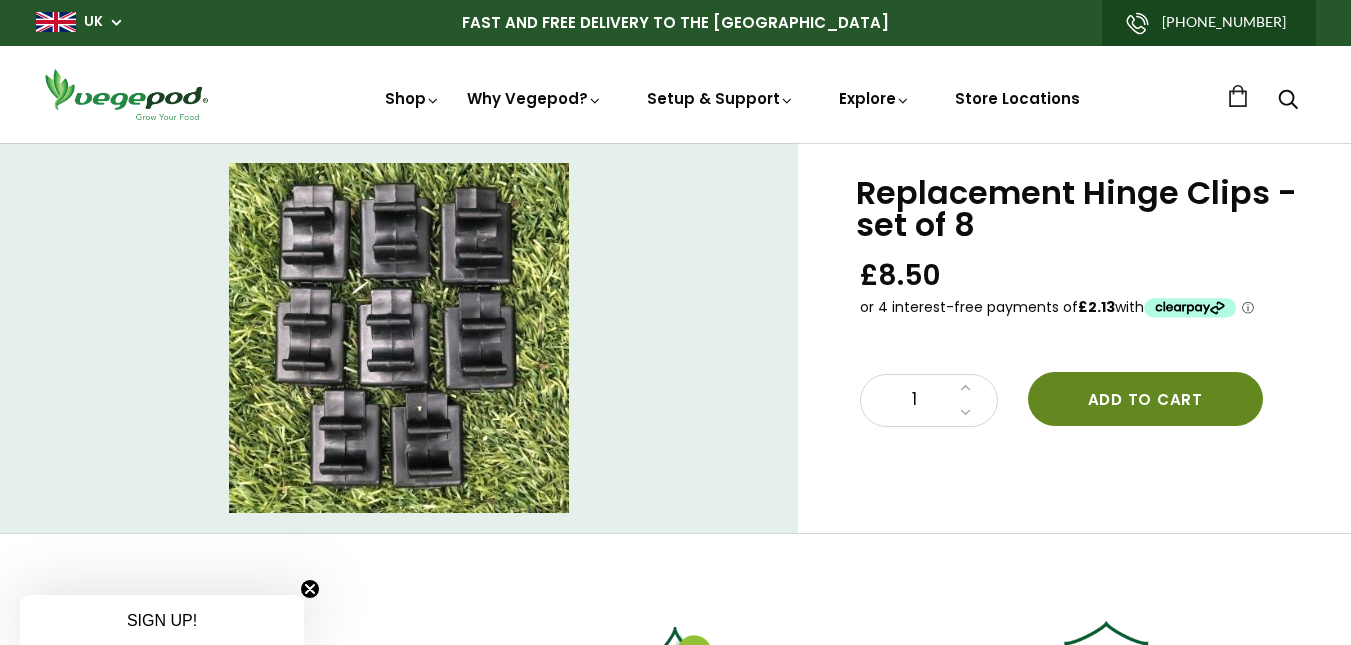 click on "Add to cart" at bounding box center (1145, 399) 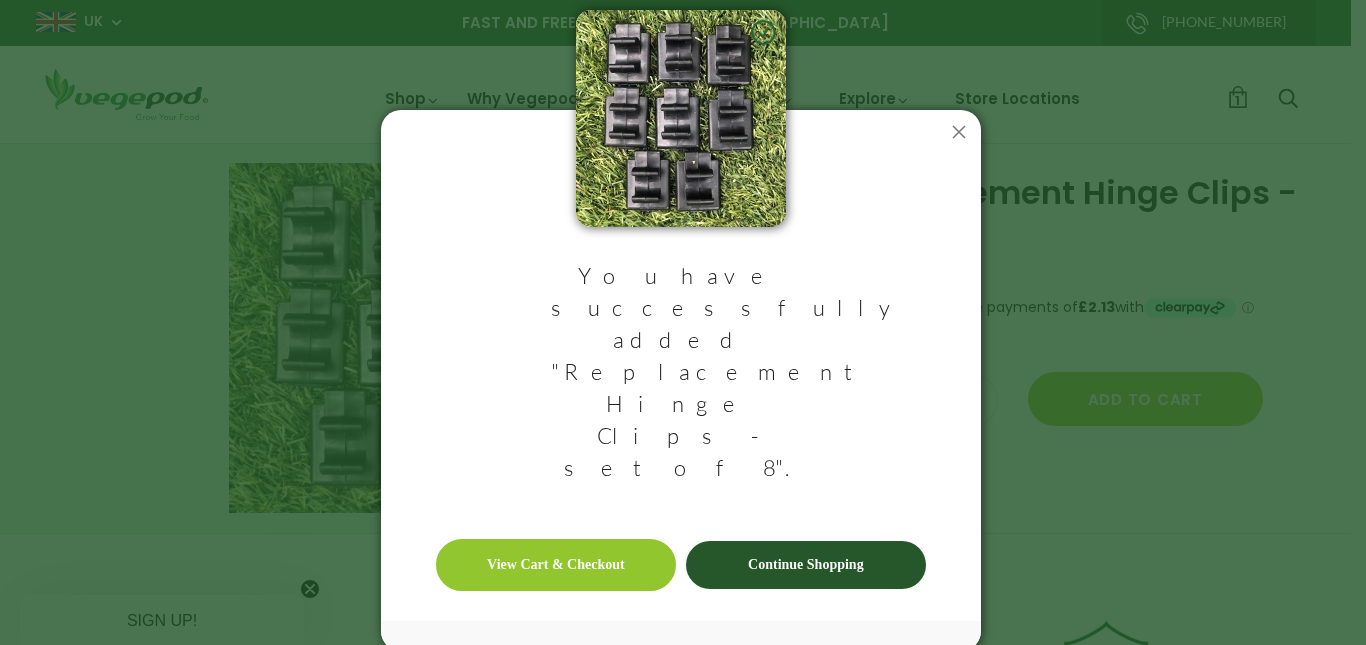 click on "Continue Shopping" at bounding box center [806, 565] 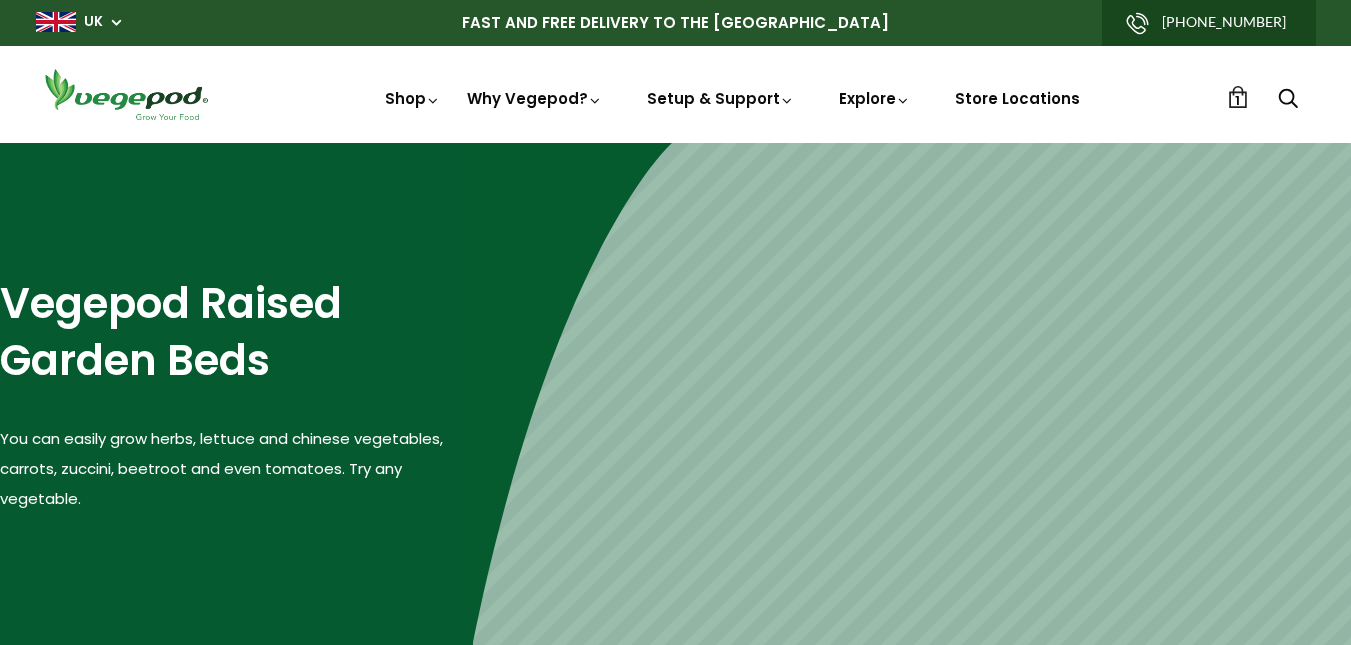 scroll, scrollTop: 0, scrollLeft: 0, axis: both 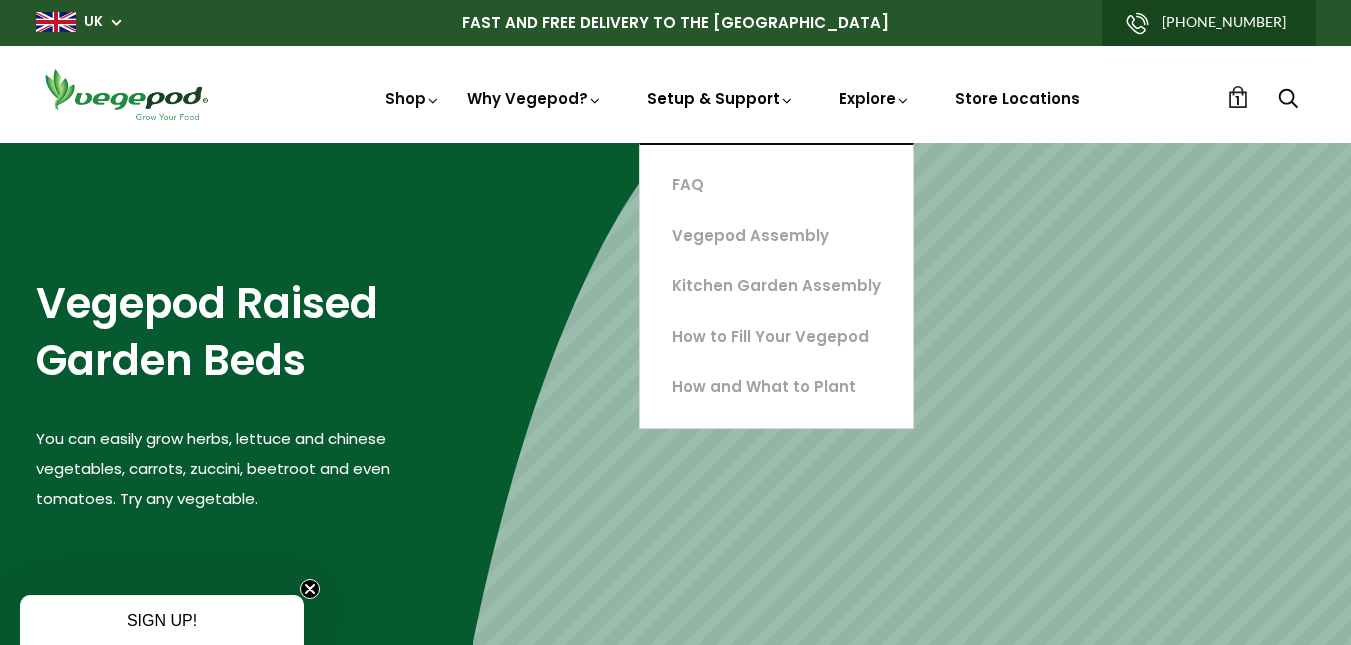 click on "Setup & Support" at bounding box center (721, 172) 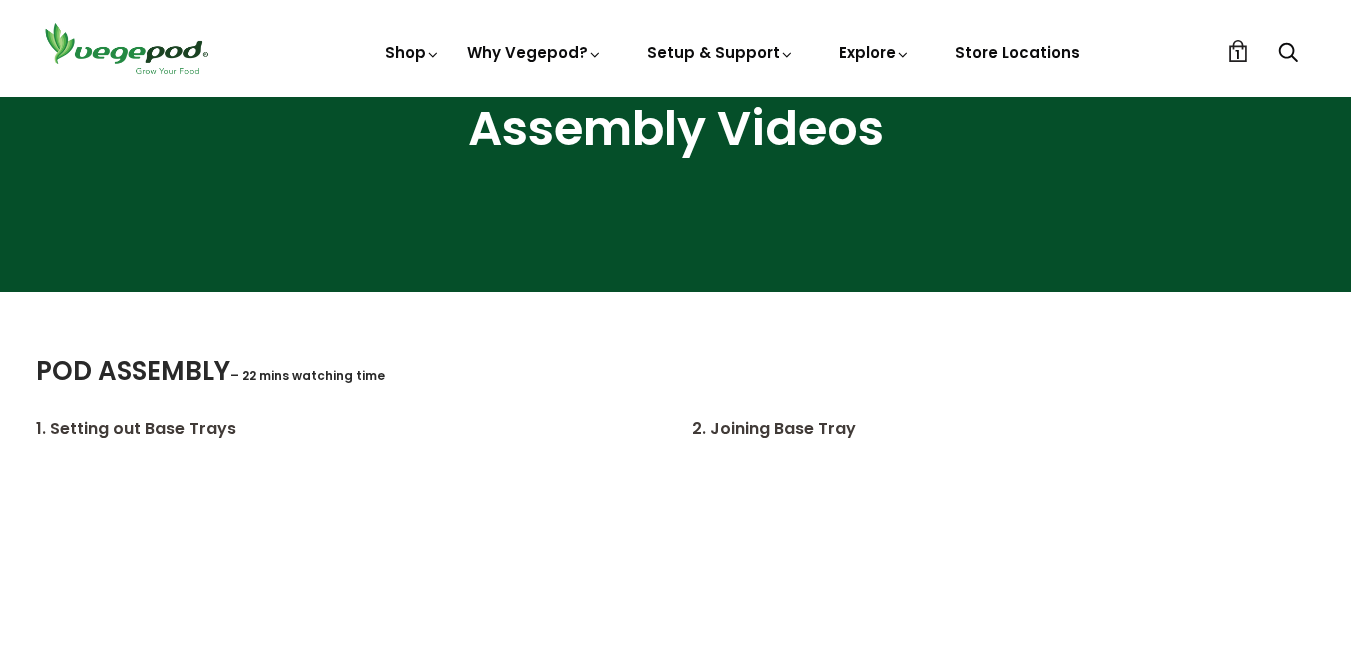 scroll, scrollTop: 900, scrollLeft: 0, axis: vertical 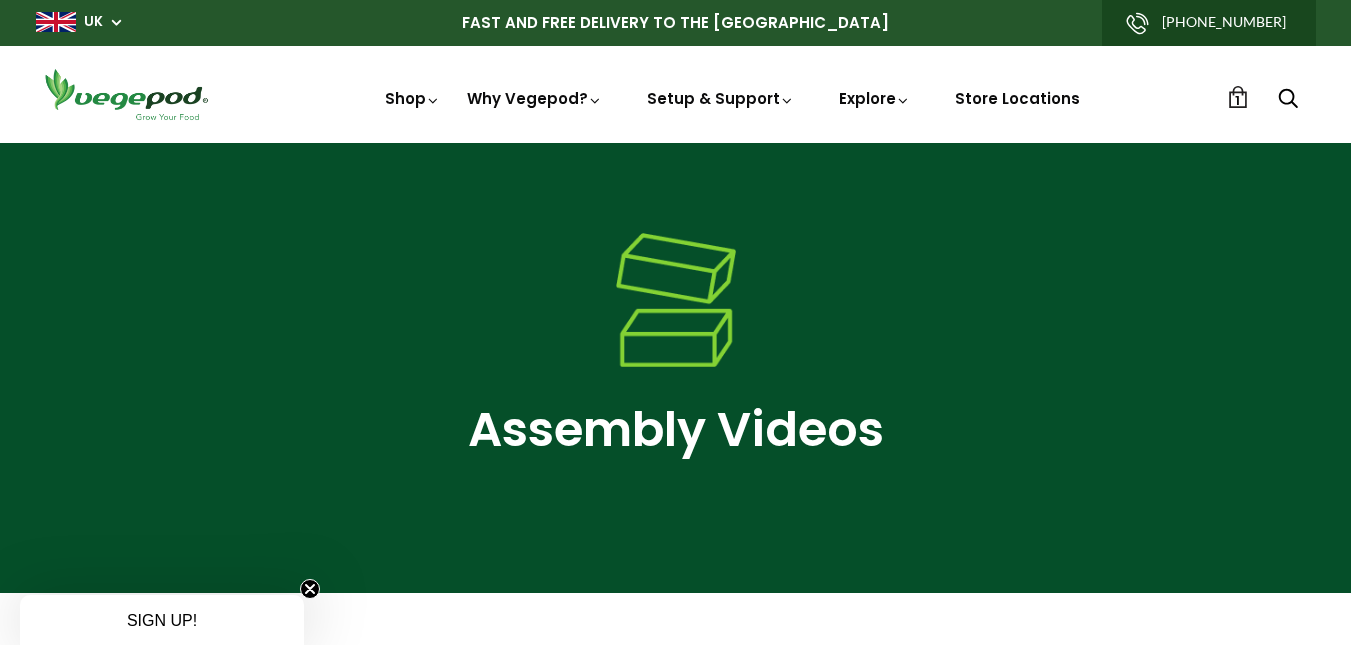 click 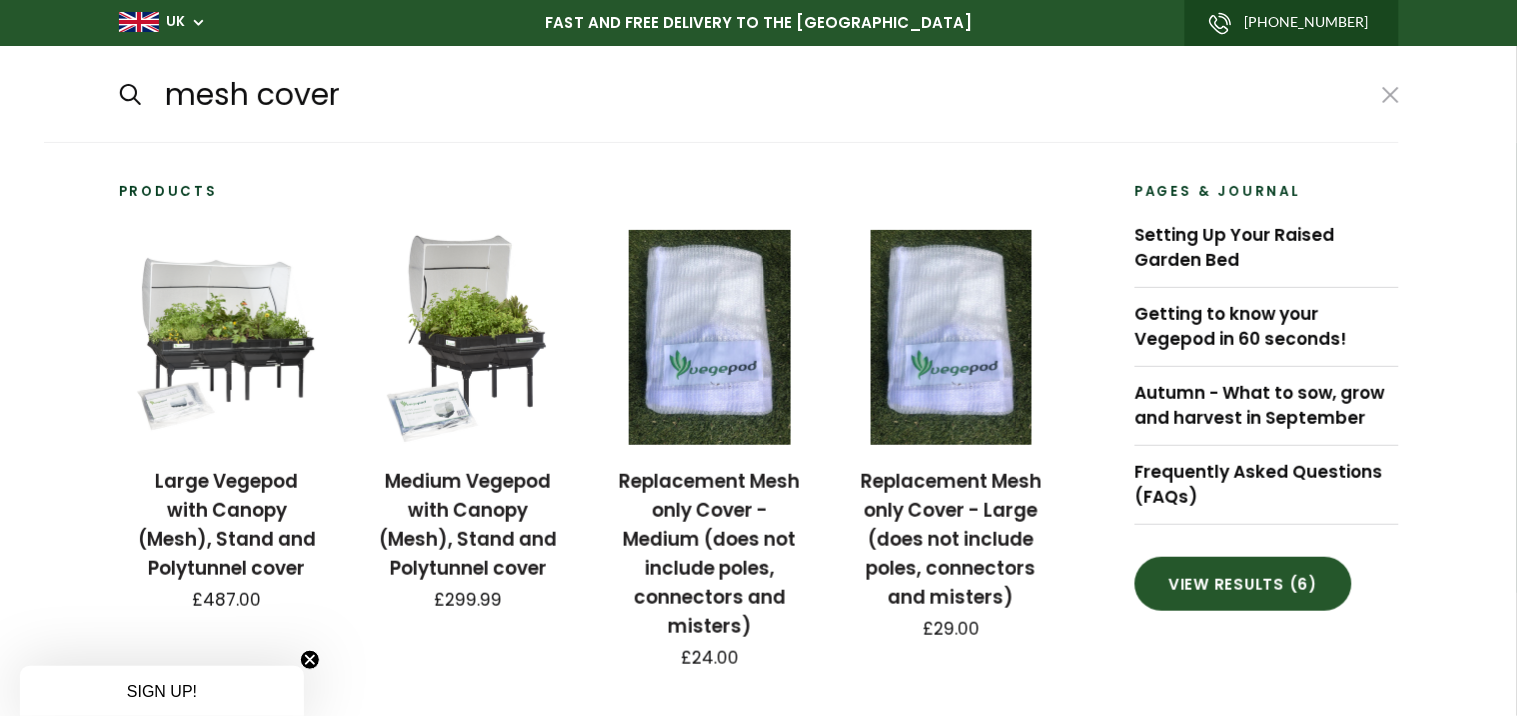 type on "mesh cover" 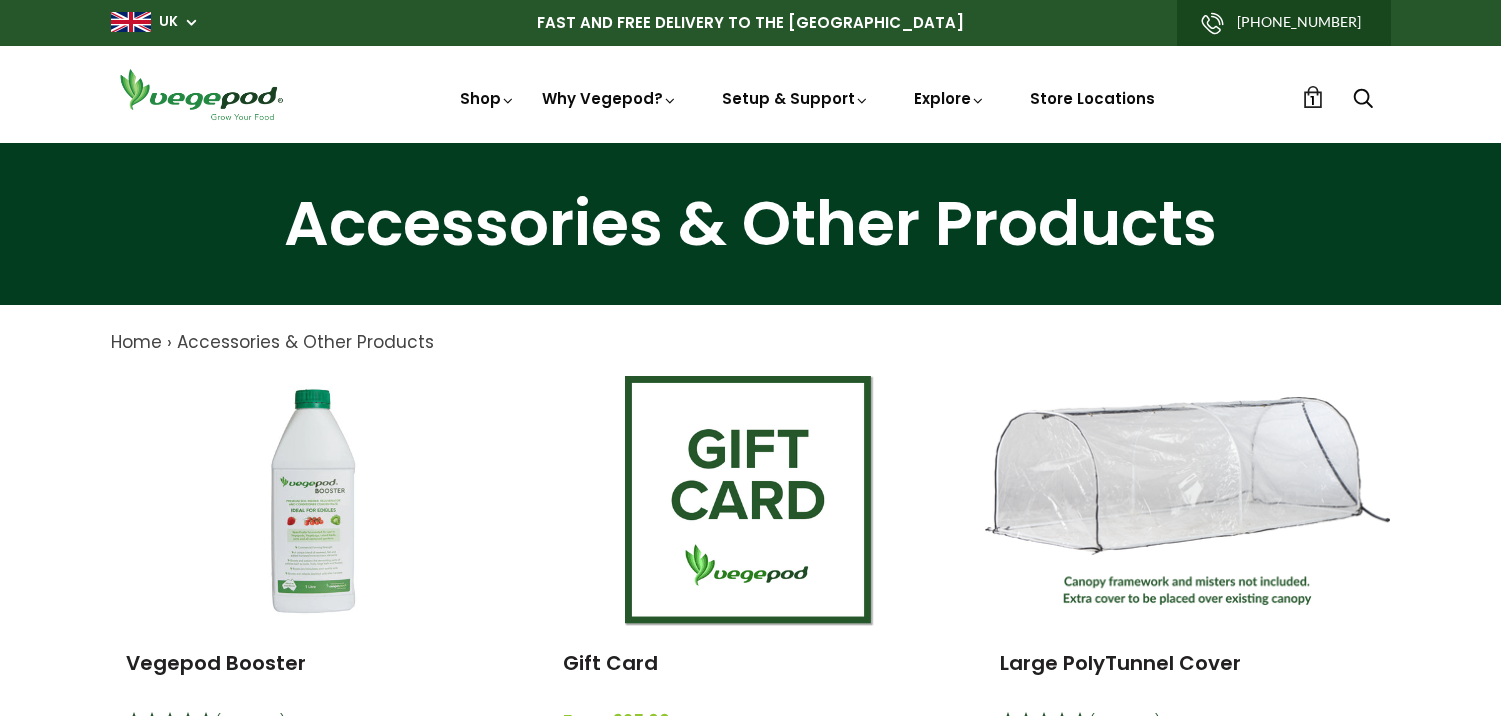 scroll, scrollTop: 0, scrollLeft: 0, axis: both 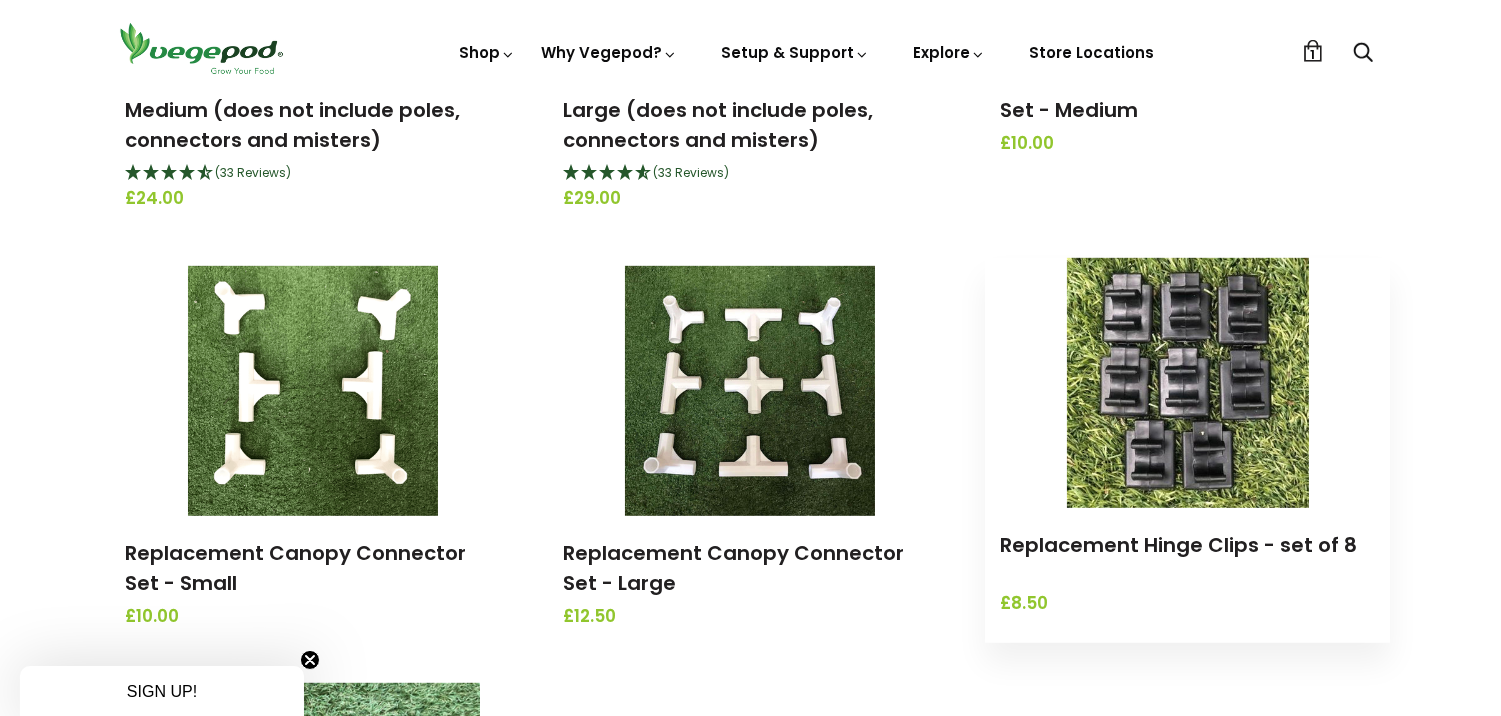 click at bounding box center (1188, 383) 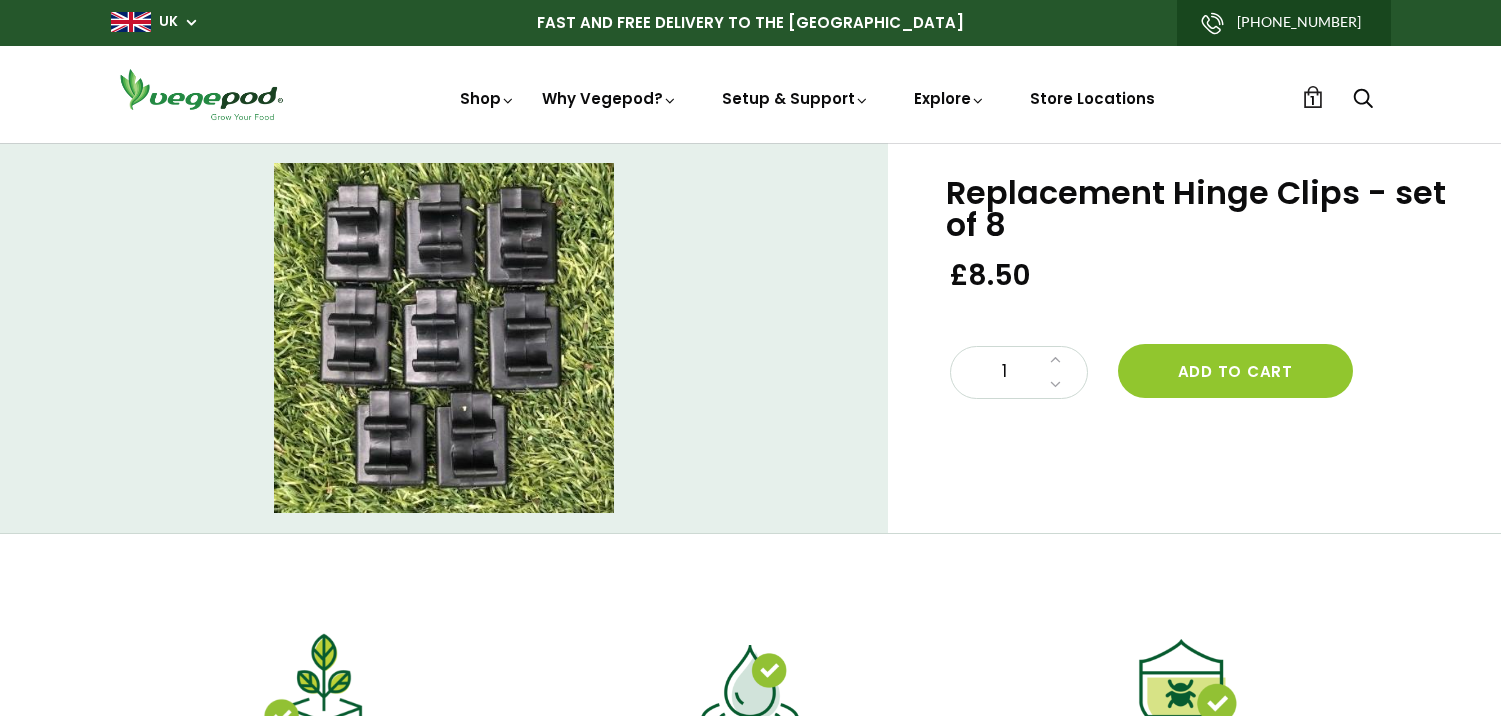 scroll, scrollTop: 0, scrollLeft: 0, axis: both 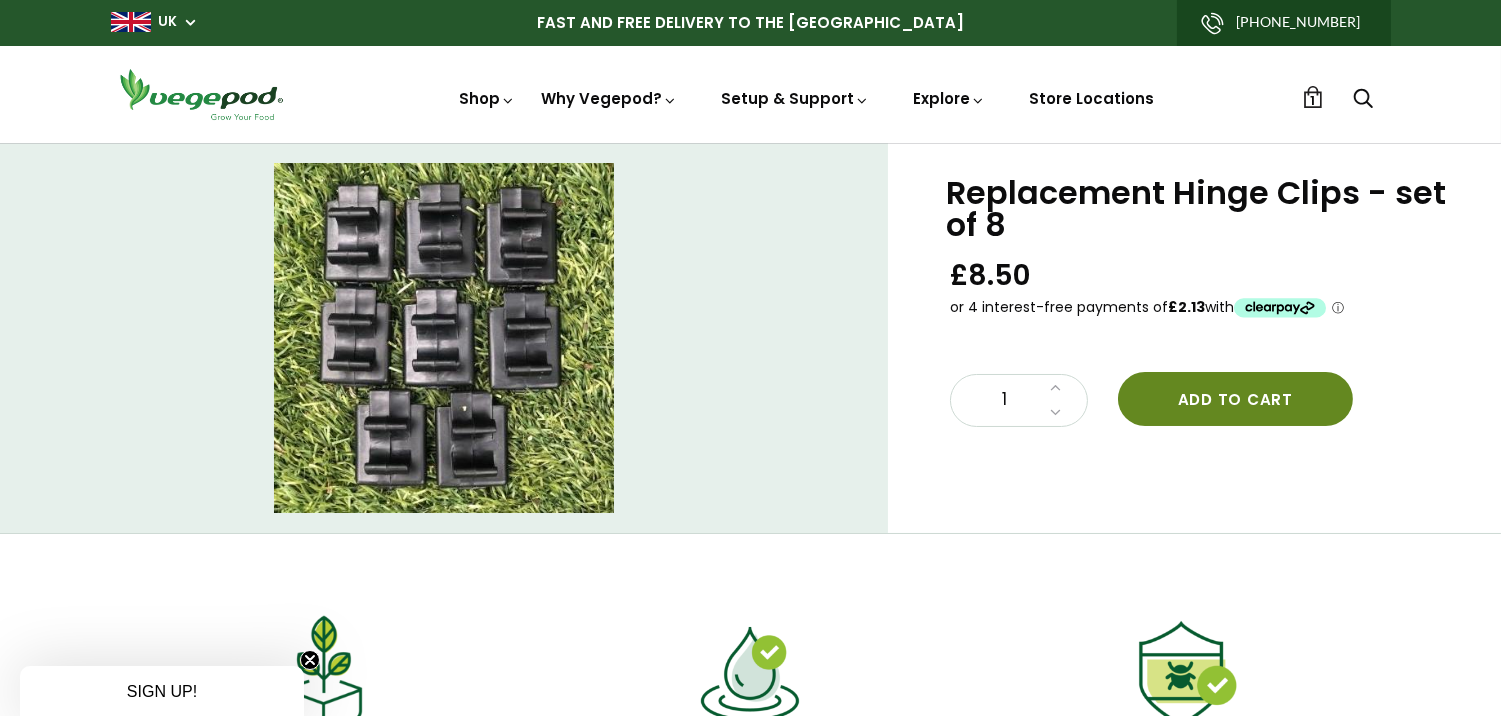 click on "Add to cart" at bounding box center (1235, 399) 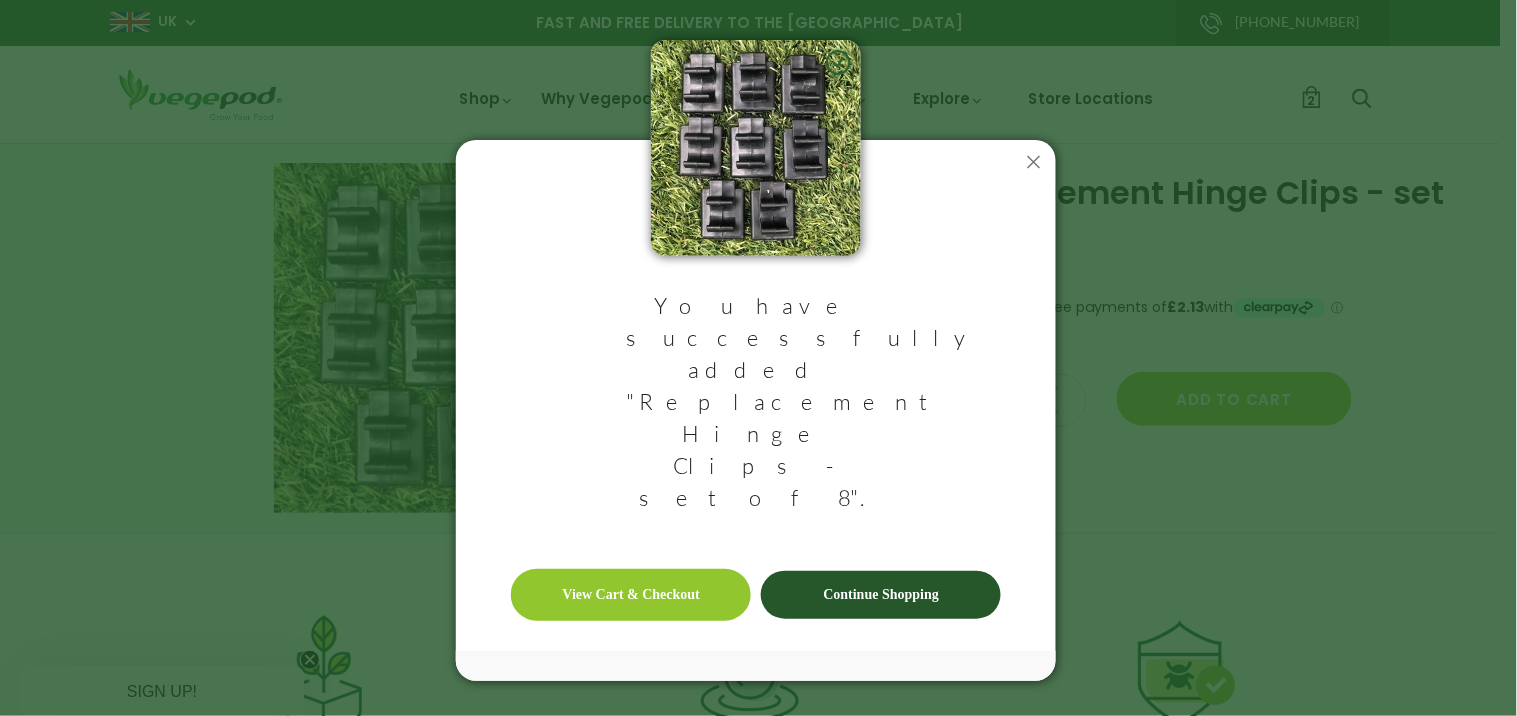click on "View Cart & Checkout" at bounding box center (631, 595) 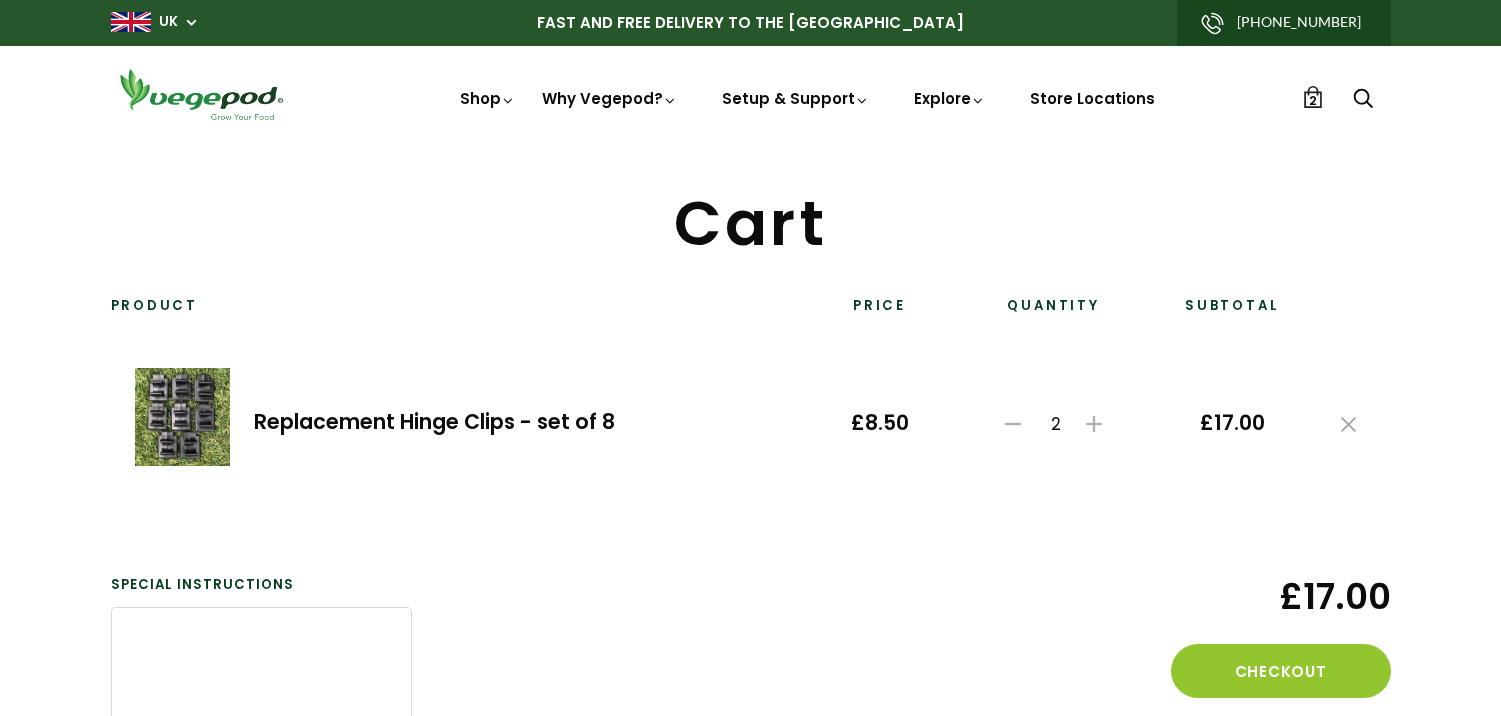 scroll, scrollTop: 0, scrollLeft: 0, axis: both 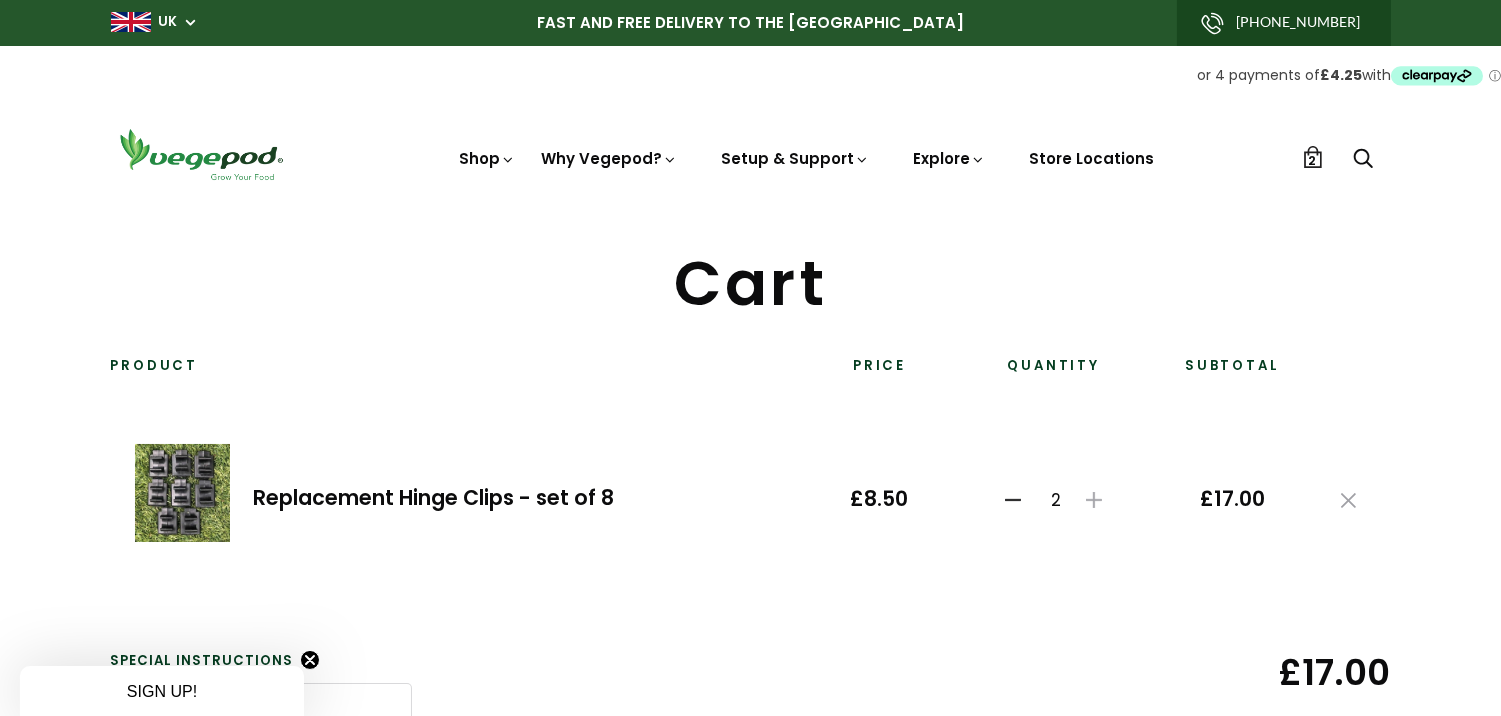 click 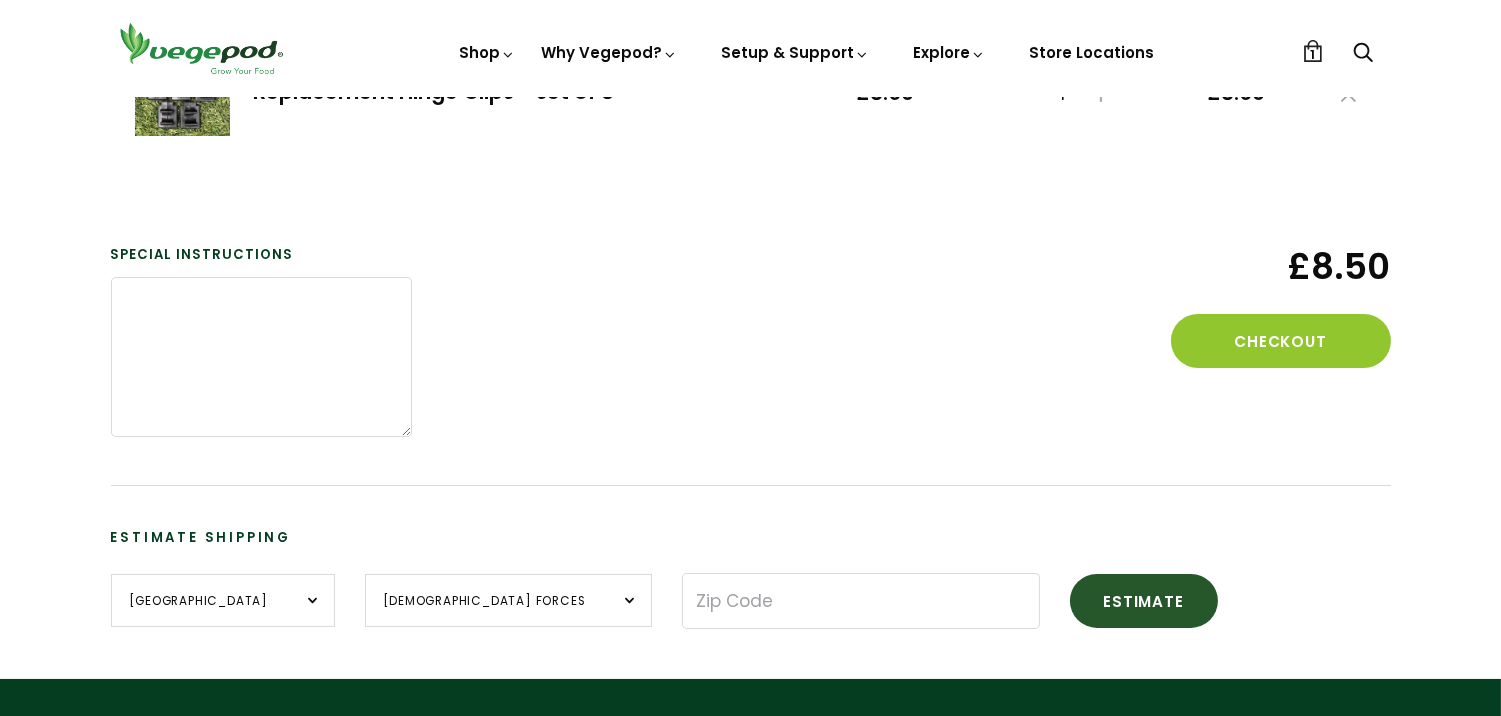 scroll, scrollTop: 333, scrollLeft: 0, axis: vertical 